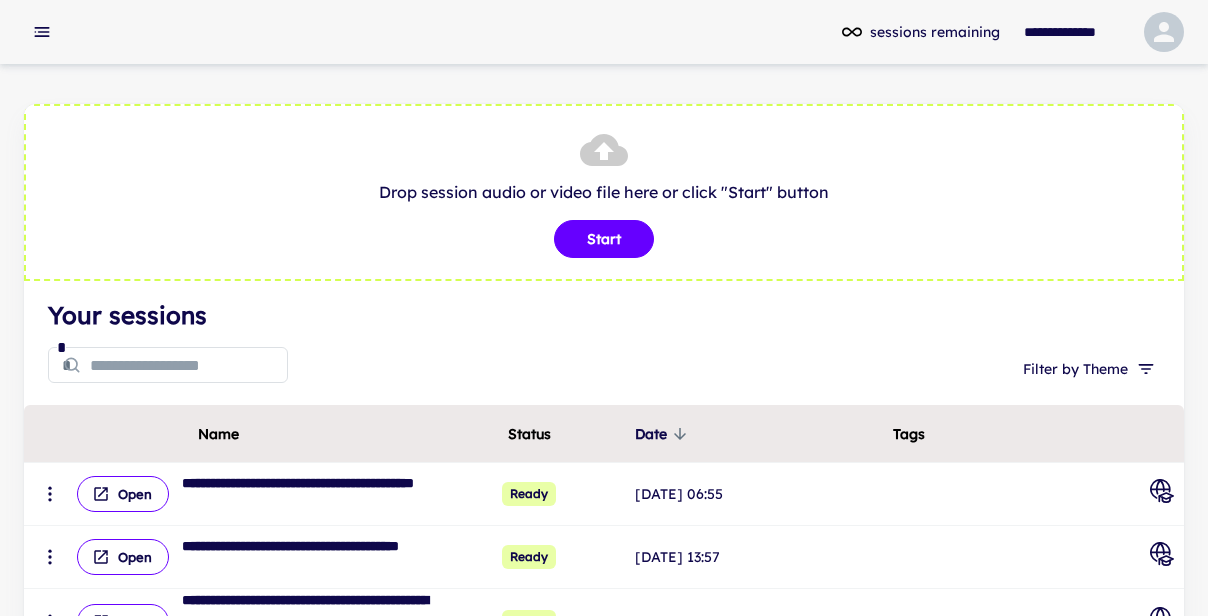 scroll, scrollTop: 0, scrollLeft: 0, axis: both 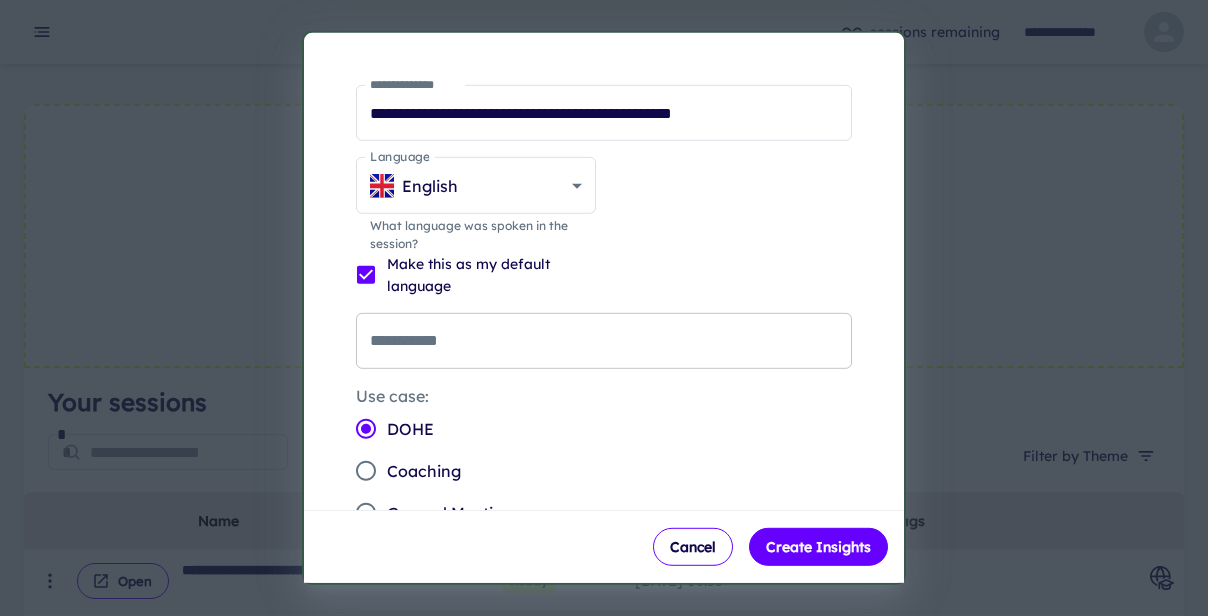 click on "**********" at bounding box center [604, 341] 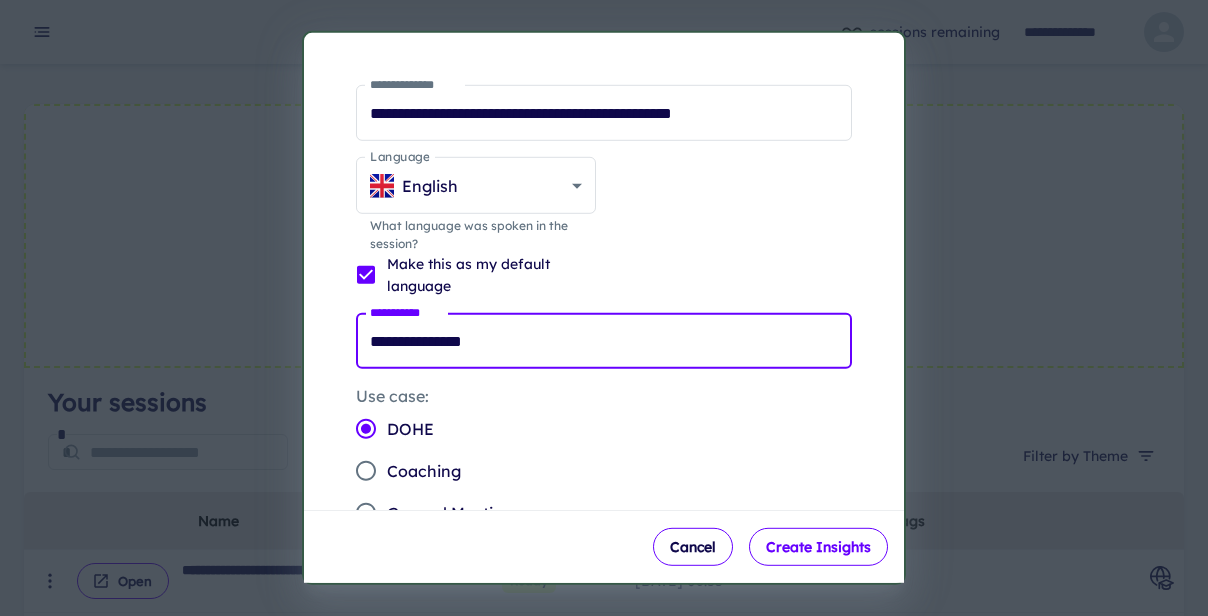 type on "**********" 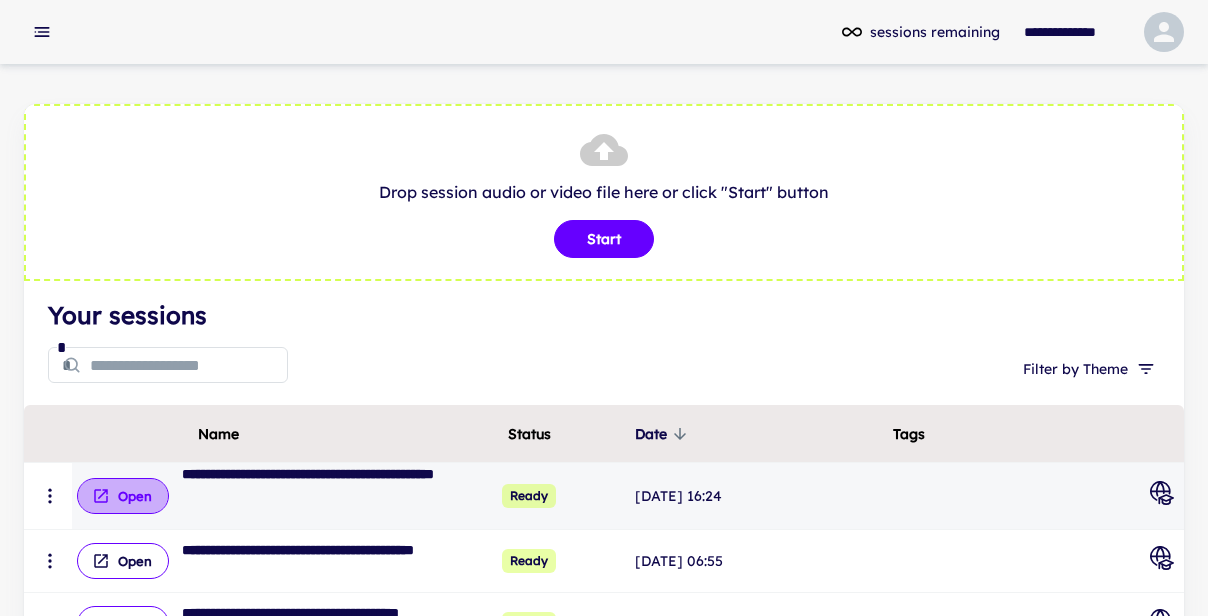 click on "Open" at bounding box center (123, 496) 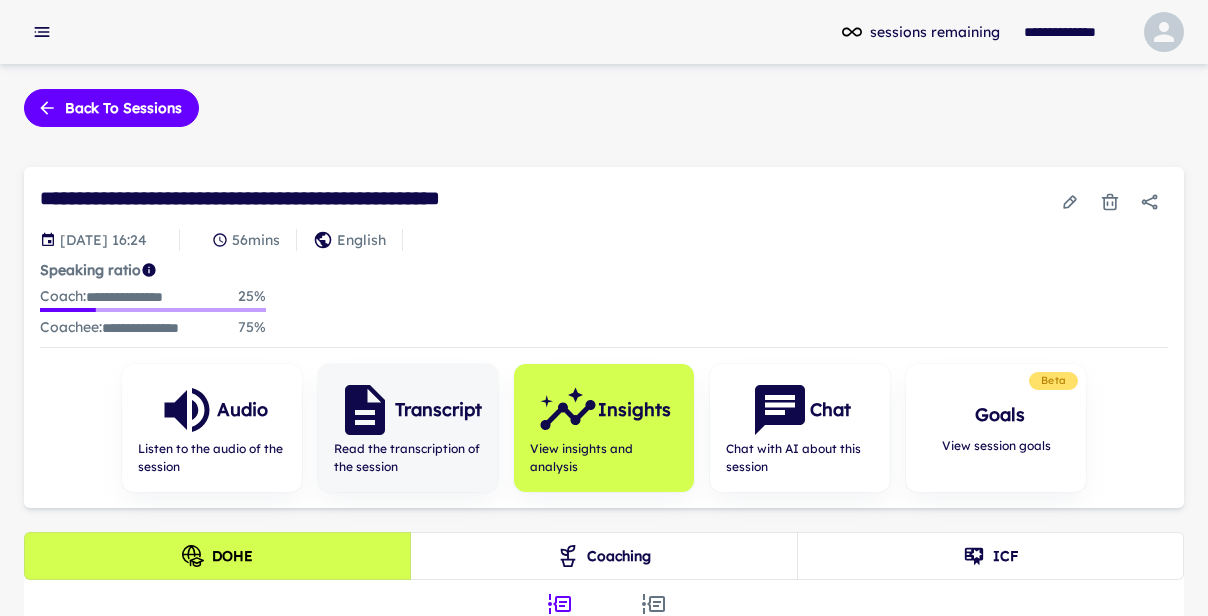 scroll, scrollTop: 182, scrollLeft: 0, axis: vertical 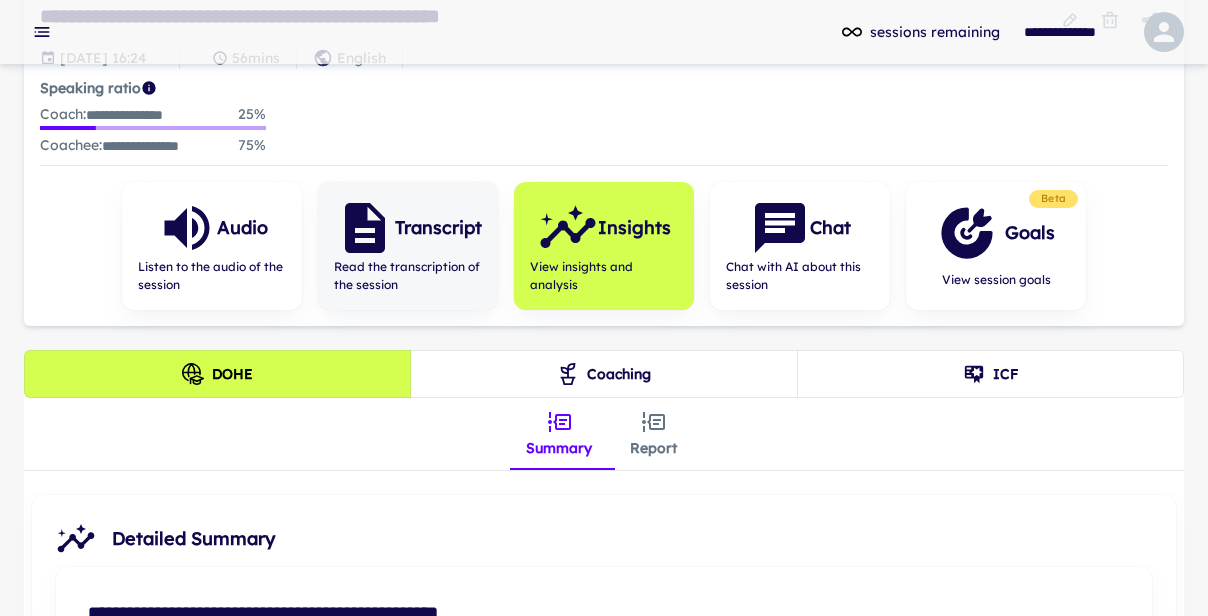 click on "Transcript" at bounding box center (408, 228) 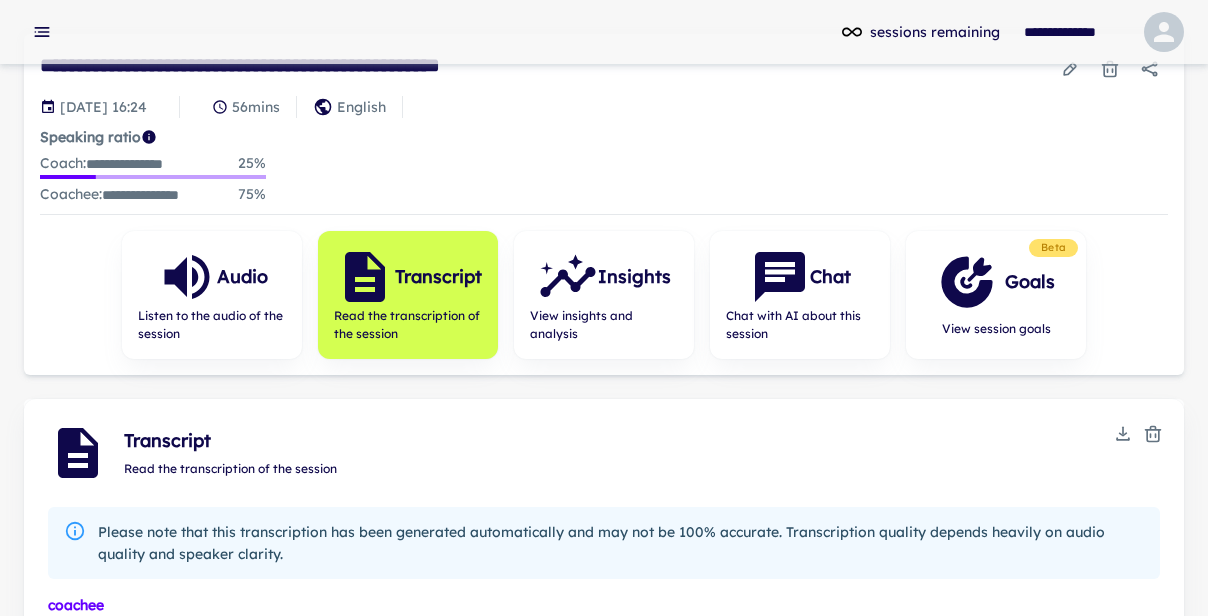 scroll, scrollTop: 185, scrollLeft: 0, axis: vertical 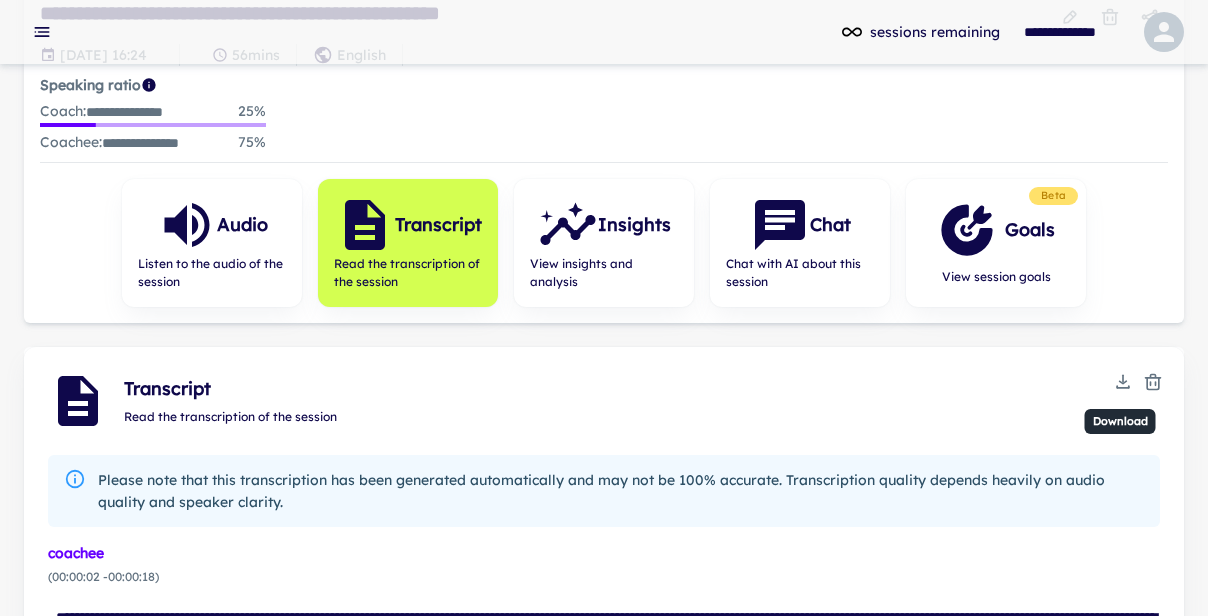 click 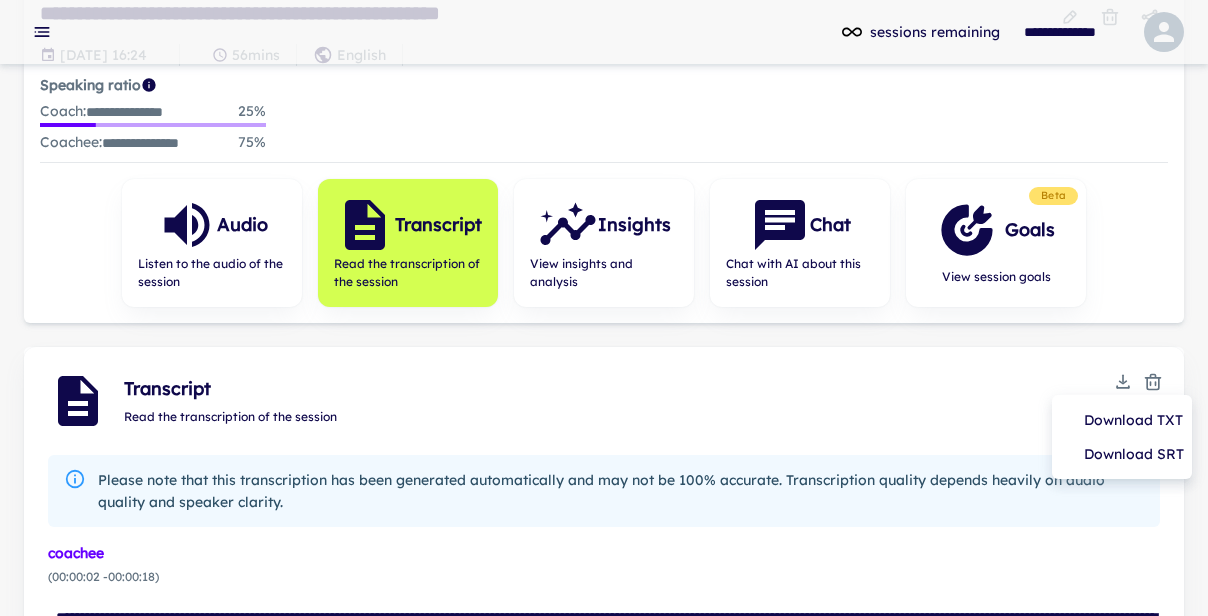 click on "Download TXT" at bounding box center (1122, 420) 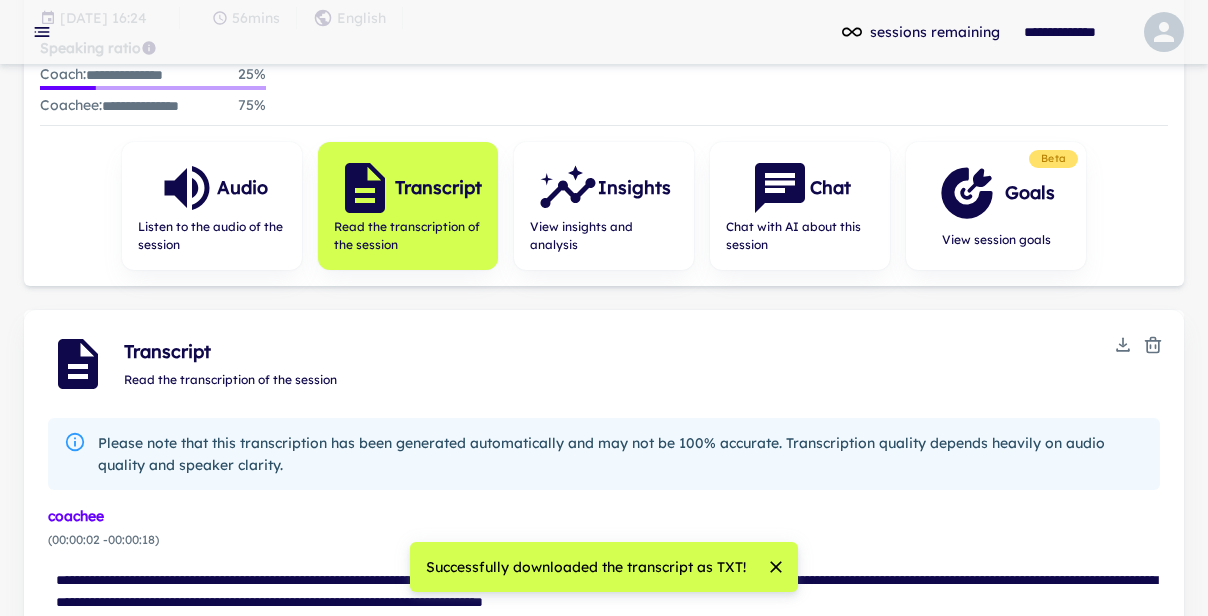 scroll, scrollTop: 199, scrollLeft: 0, axis: vertical 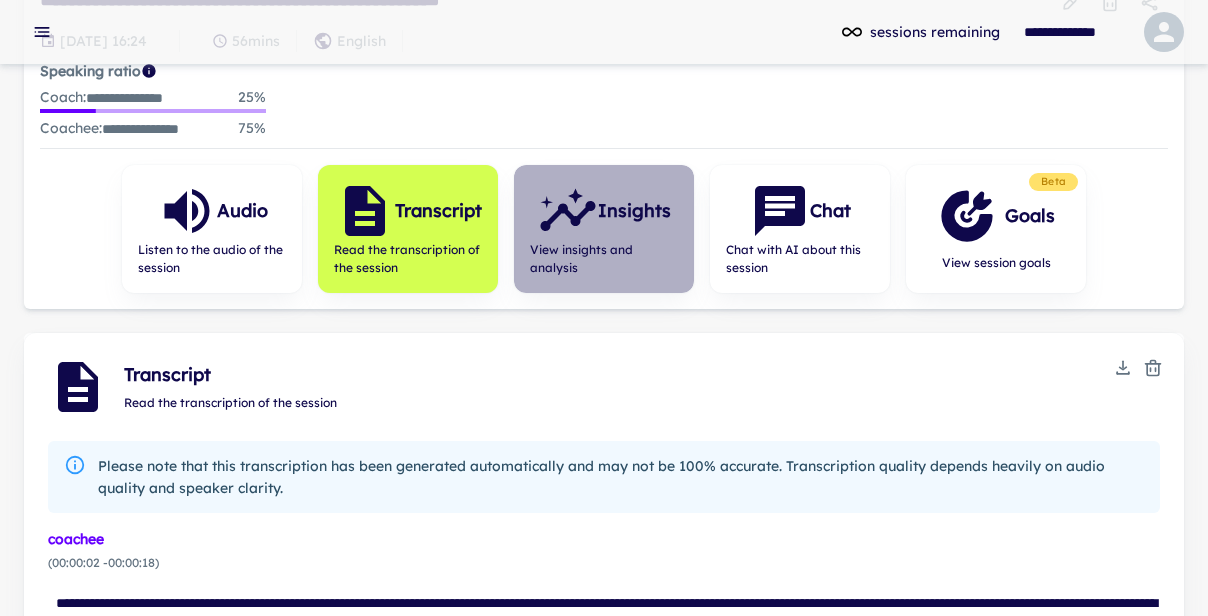 click on "Insights" at bounding box center (604, 211) 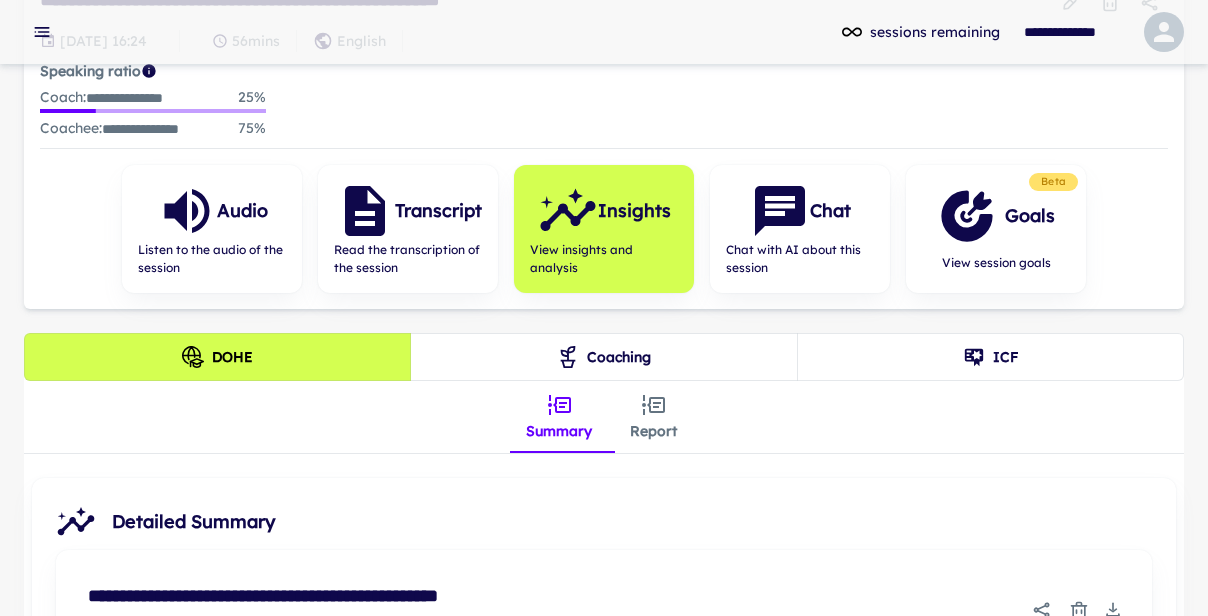 click on "Report" at bounding box center [653, 417] 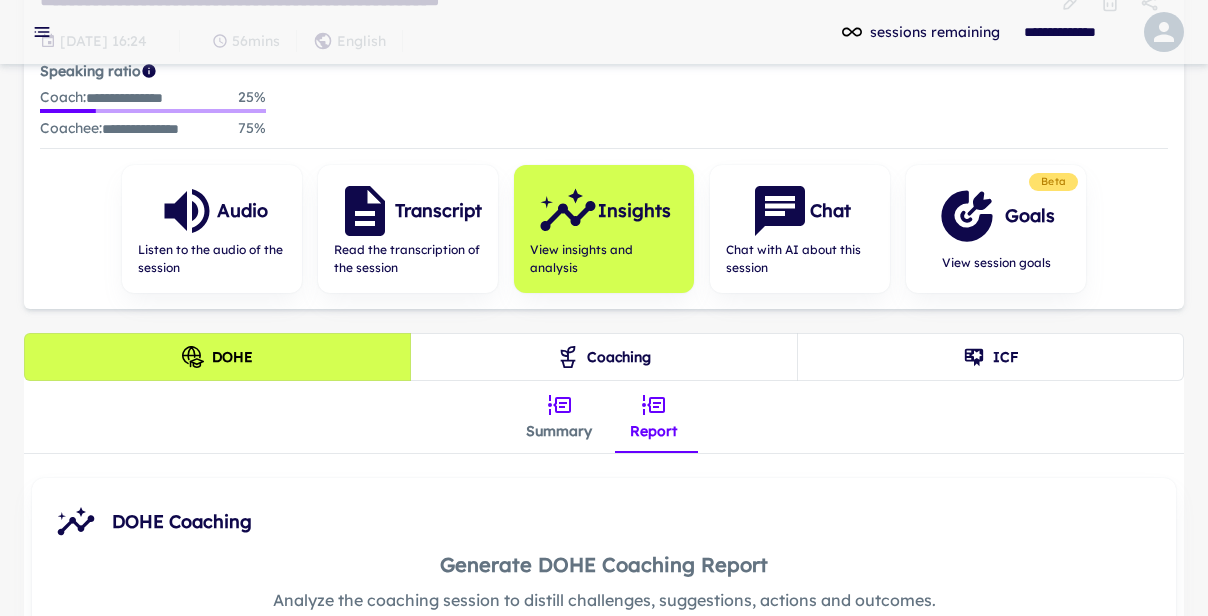 click on "Report" at bounding box center [653, 417] 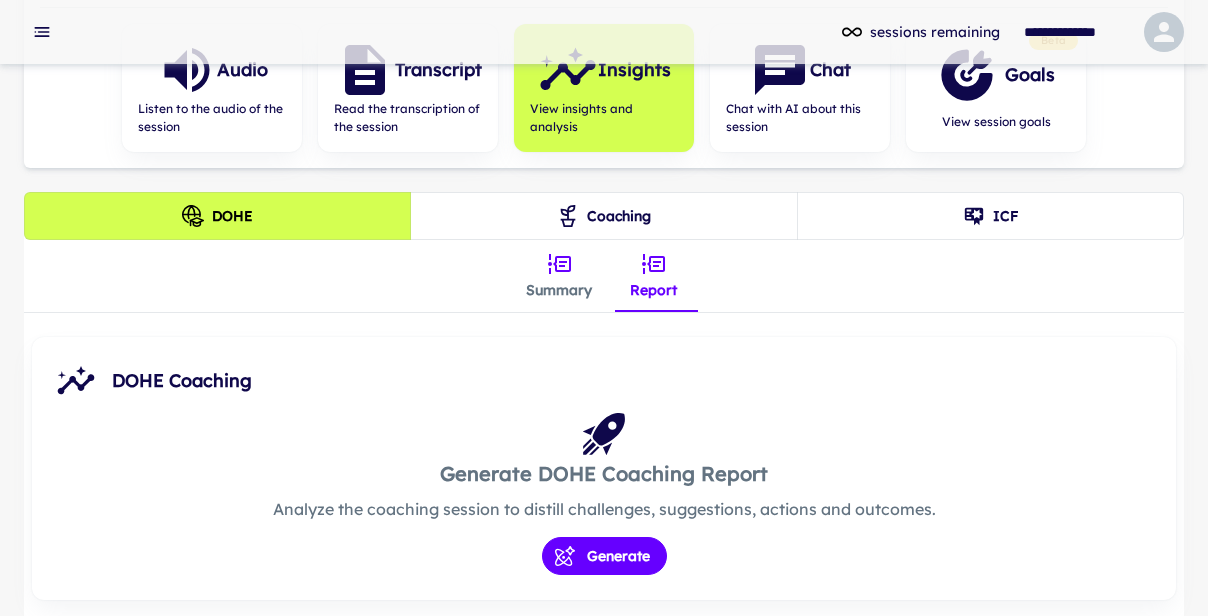 scroll, scrollTop: 341, scrollLeft: 0, axis: vertical 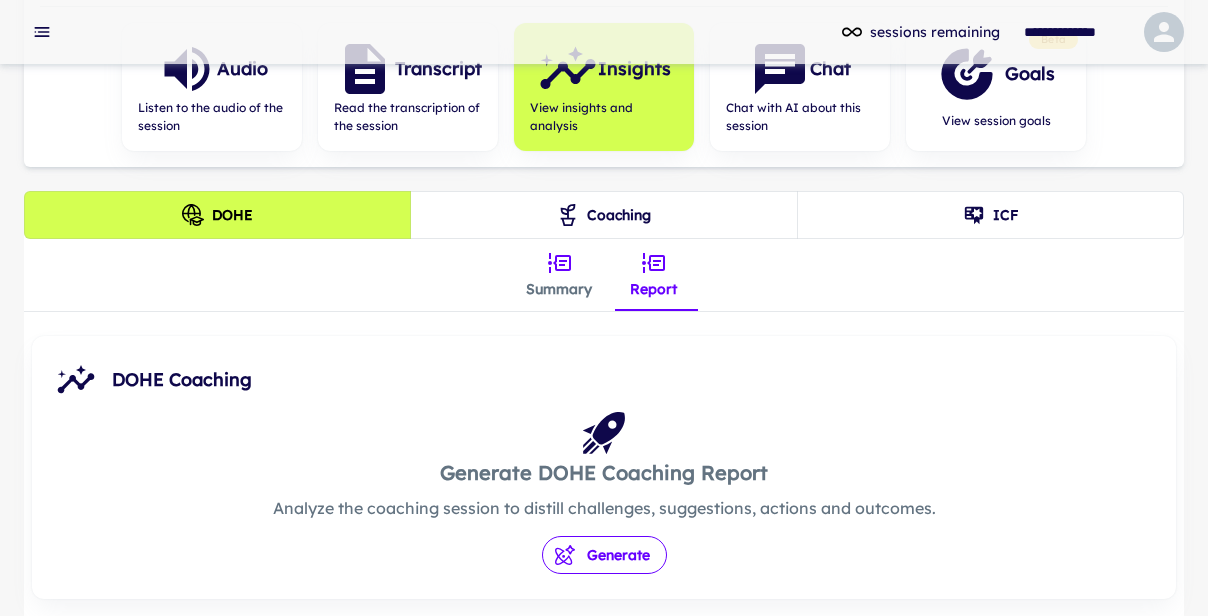 click on "Generate" at bounding box center (604, 555) 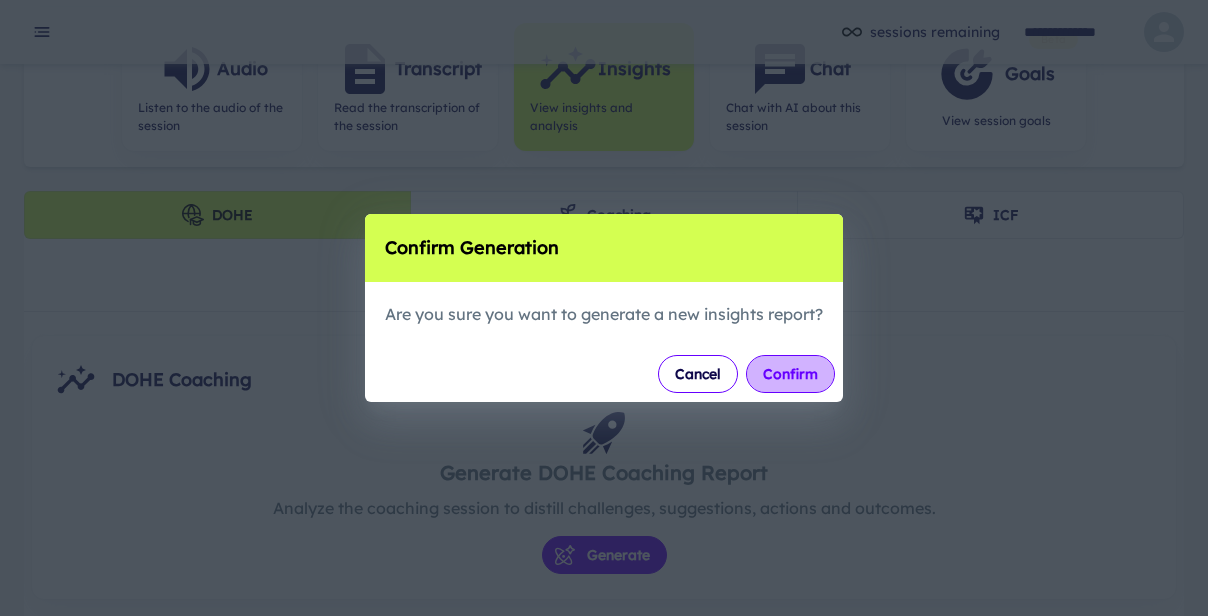 click on "Confirm" at bounding box center (790, 374) 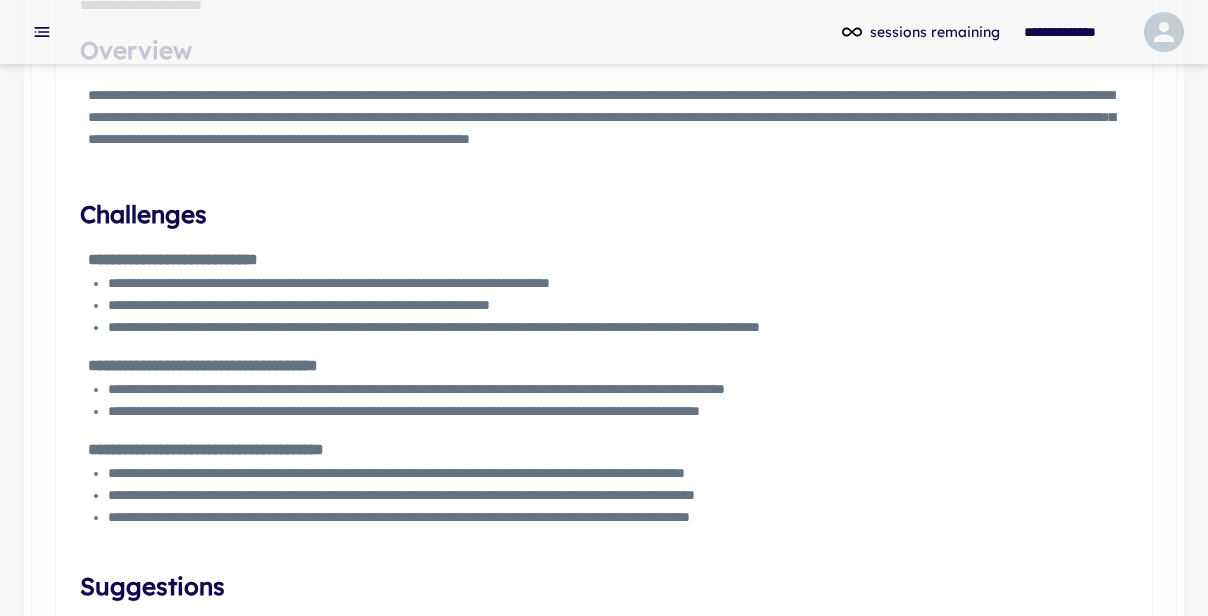 scroll, scrollTop: 913, scrollLeft: 0, axis: vertical 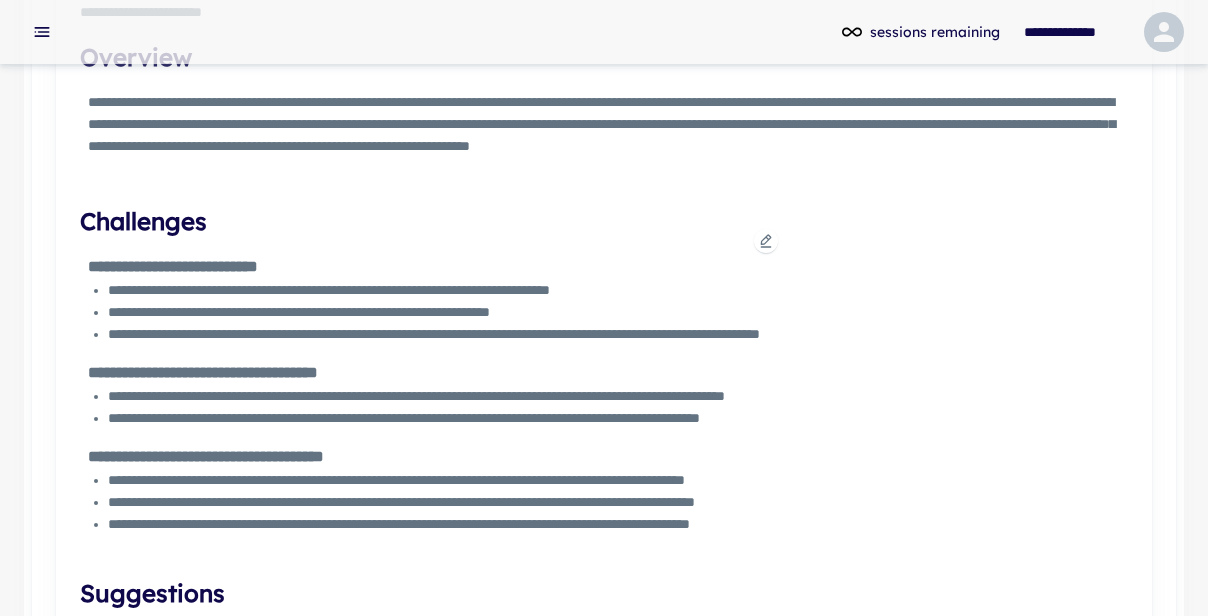 click 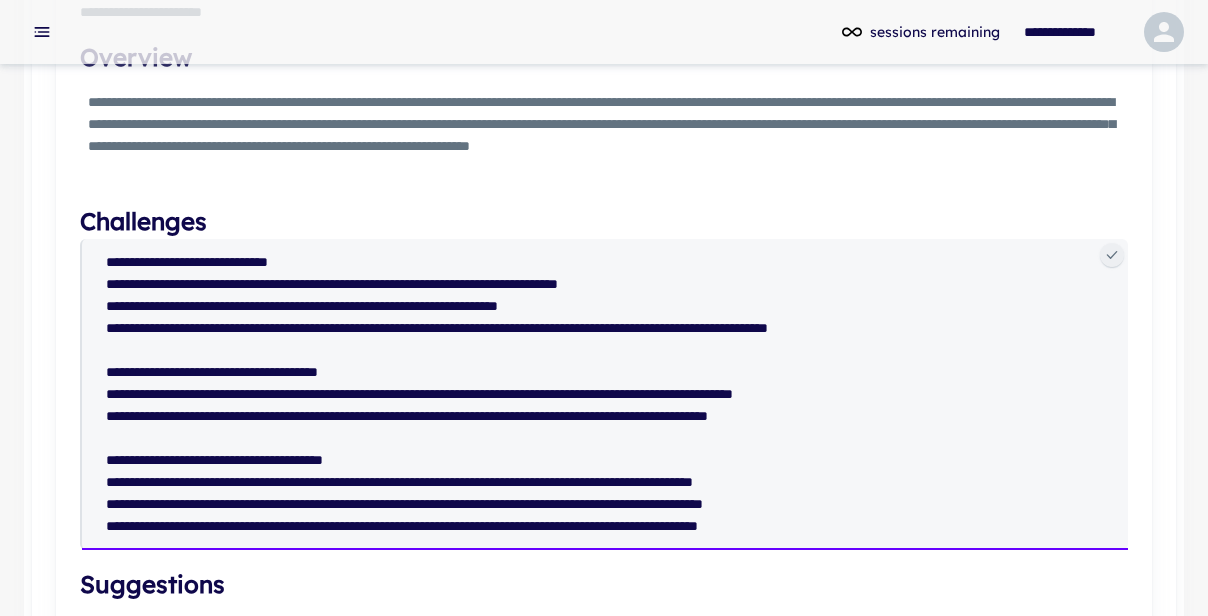click at bounding box center (613, 394) 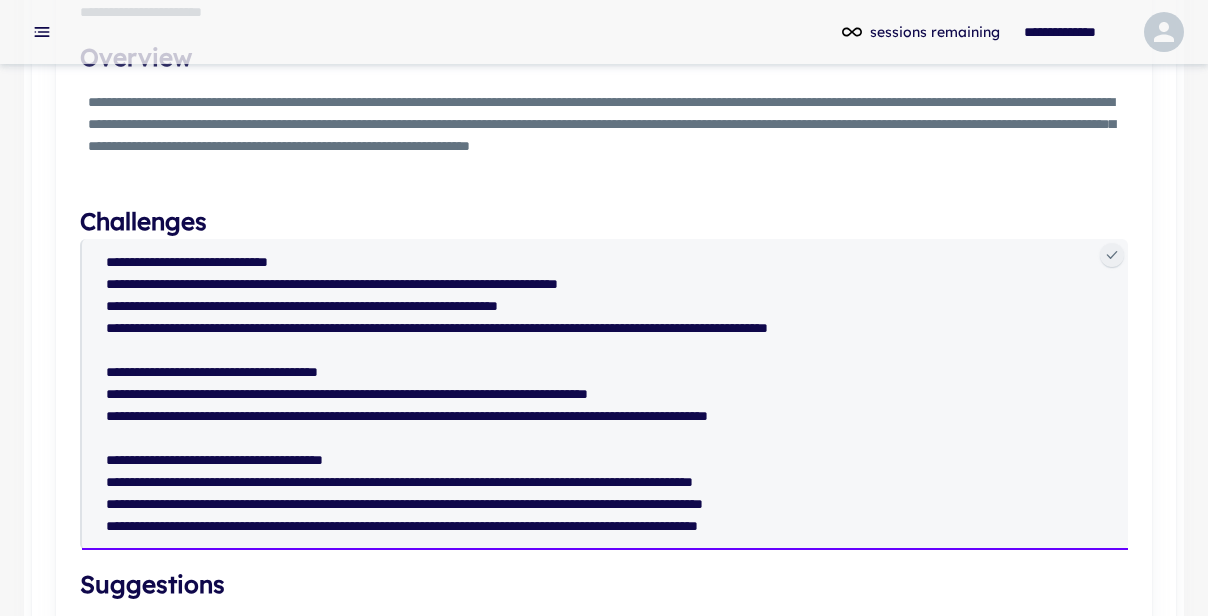 click on "**********" at bounding box center (613, 394) 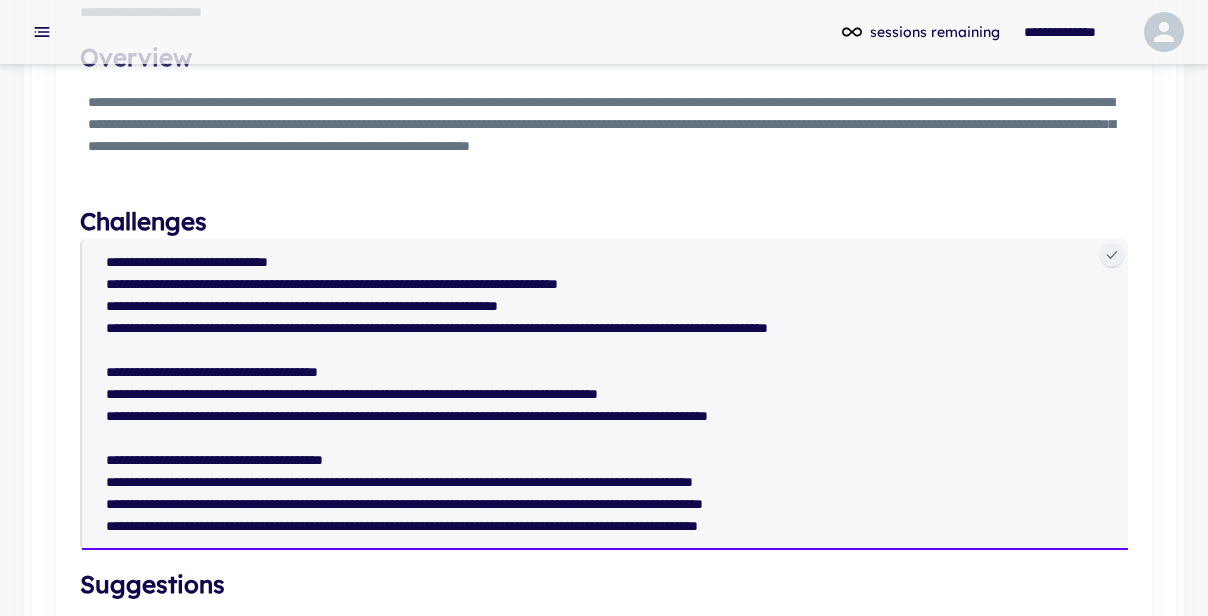 click on "**********" at bounding box center [613, 394] 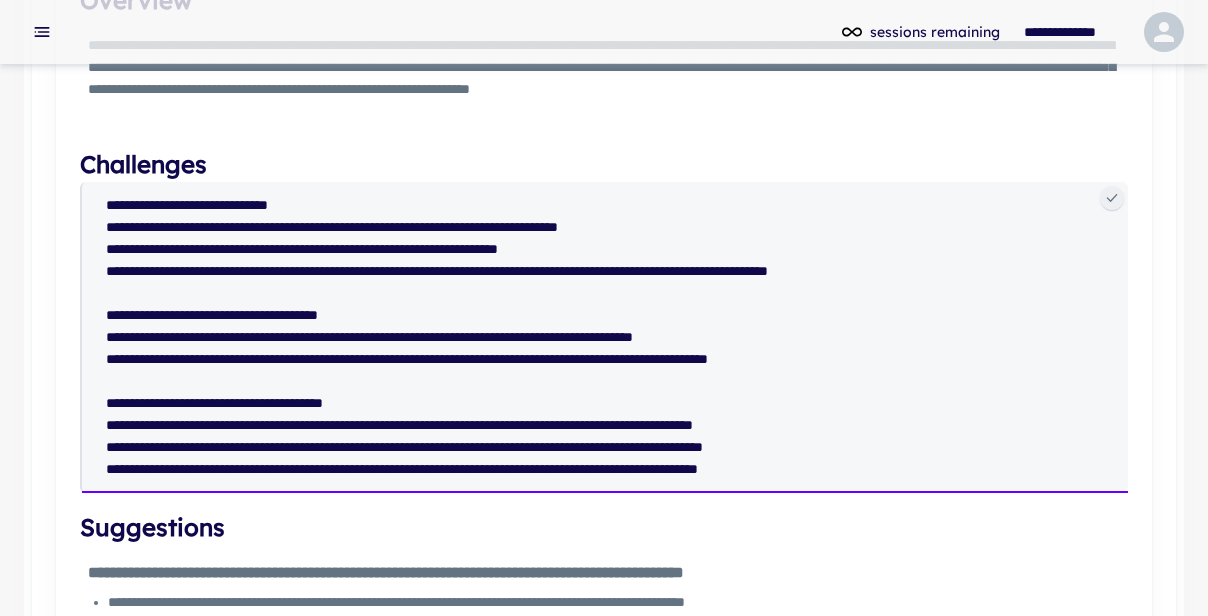 scroll, scrollTop: 981, scrollLeft: 0, axis: vertical 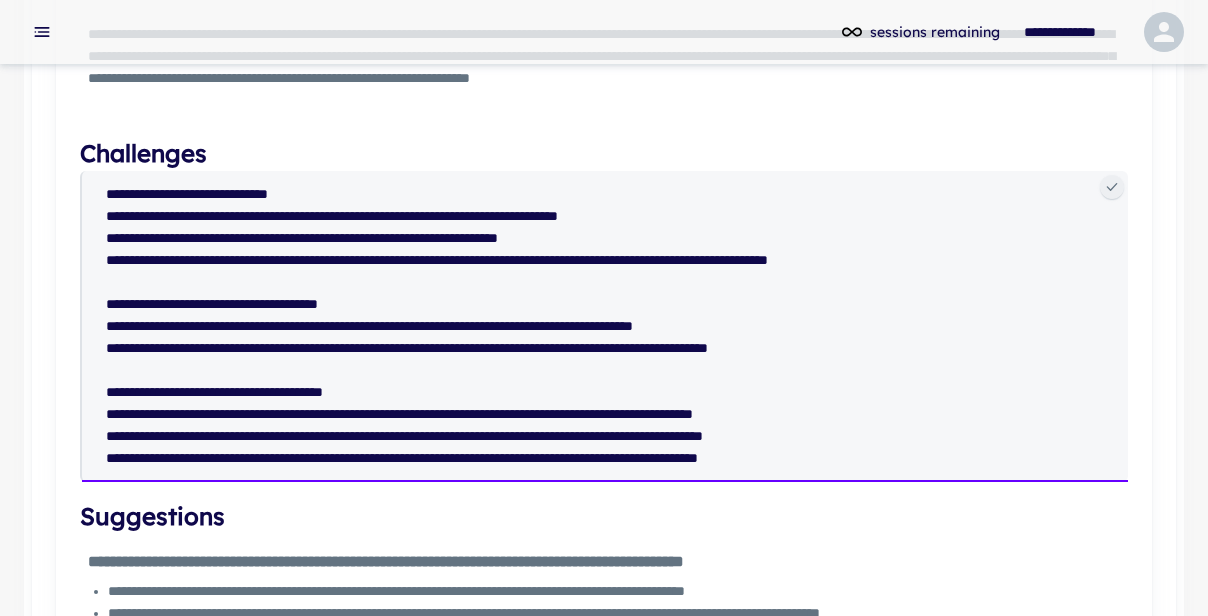 drag, startPoint x: 347, startPoint y: 342, endPoint x: 236, endPoint y: 344, distance: 111.01801 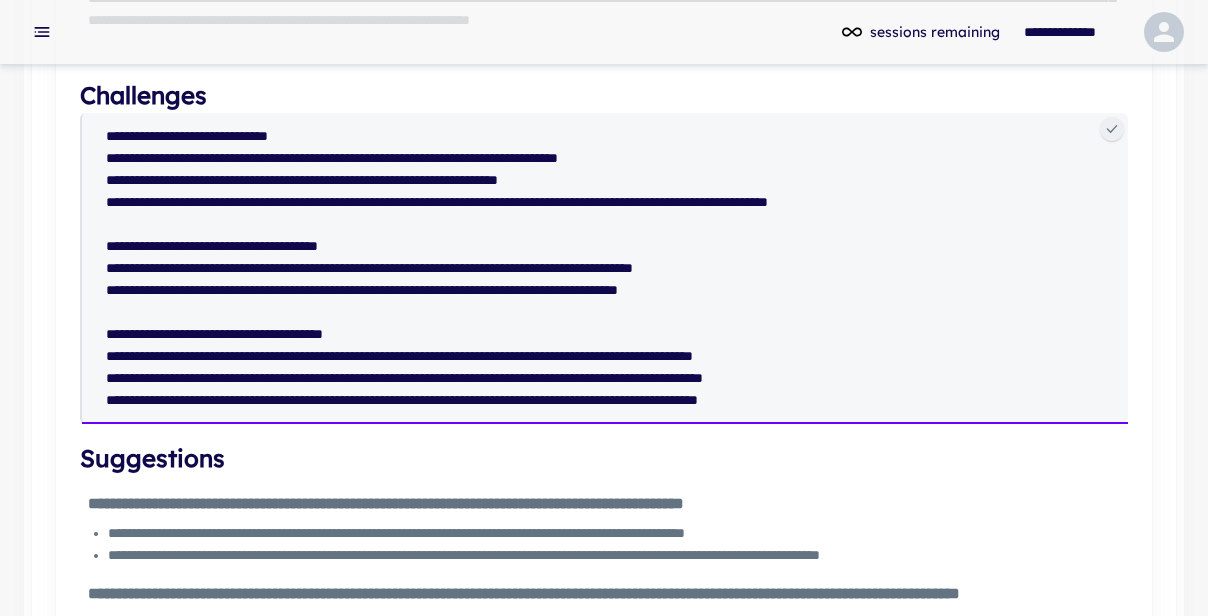 scroll, scrollTop: 1027, scrollLeft: 0, axis: vertical 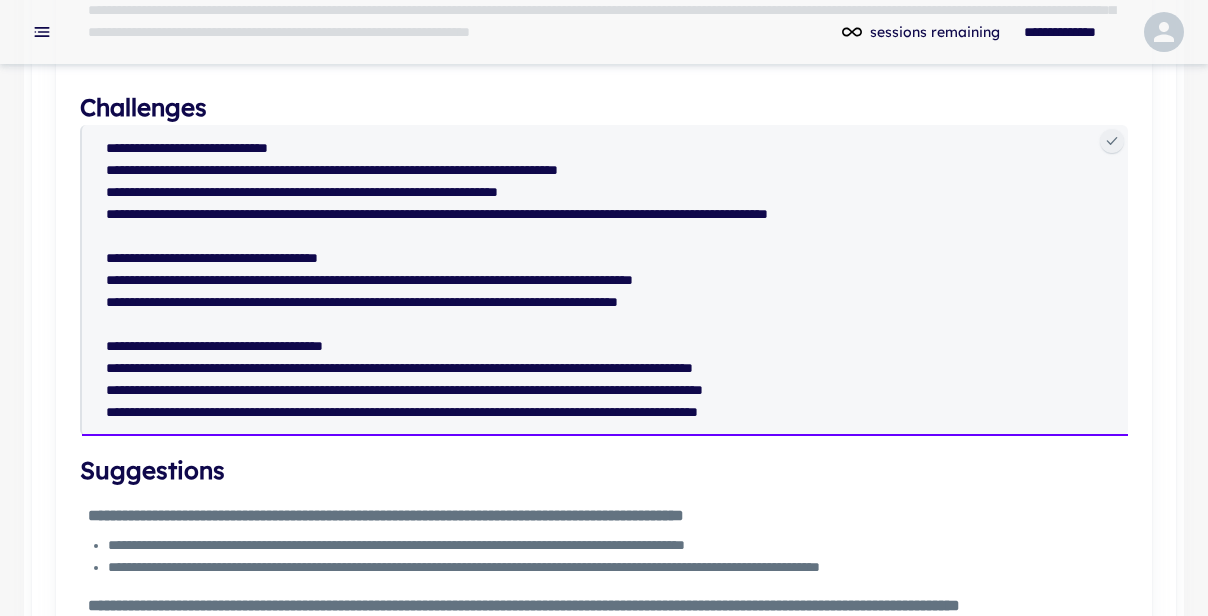 drag, startPoint x: 642, startPoint y: 191, endPoint x: 150, endPoint y: 195, distance: 492.01627 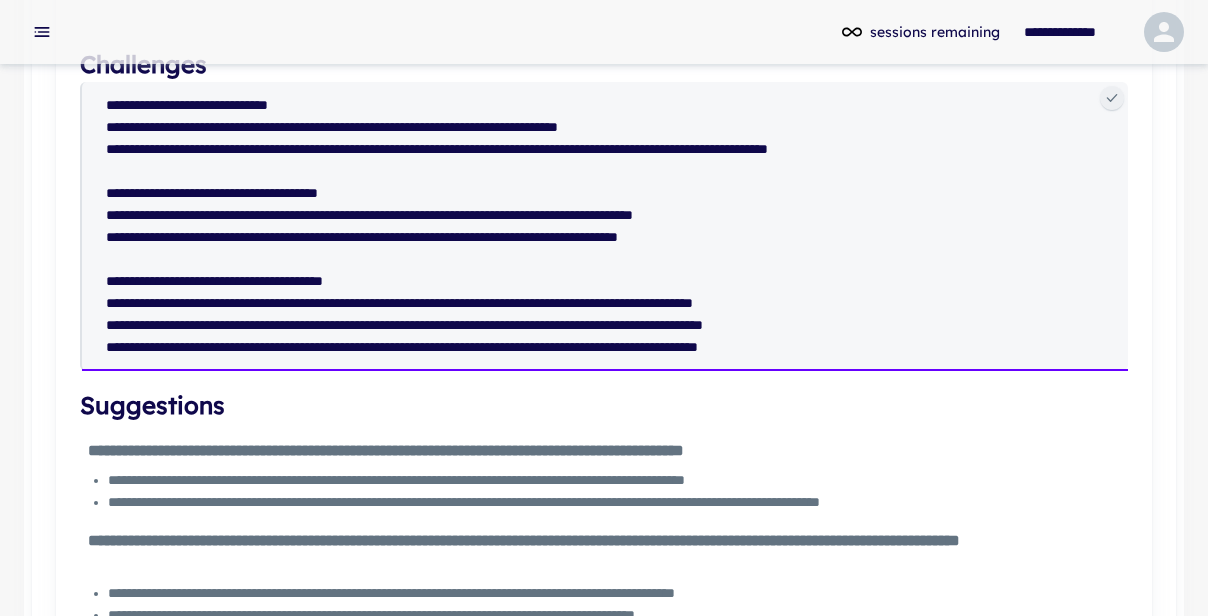 scroll, scrollTop: 1094, scrollLeft: 0, axis: vertical 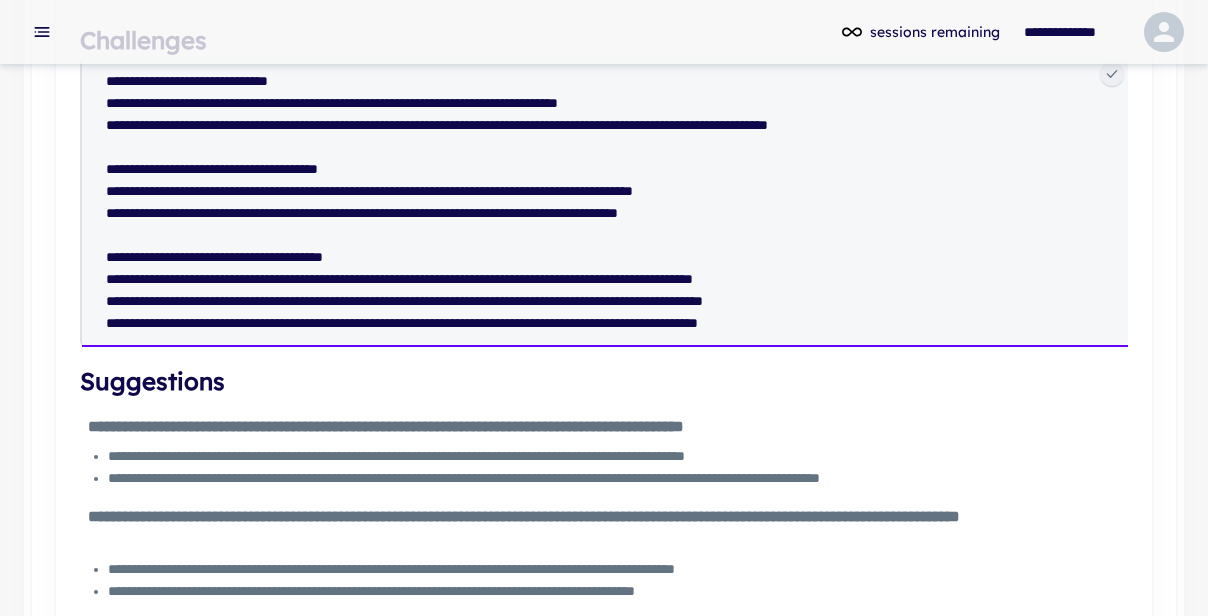 drag, startPoint x: 908, startPoint y: 275, endPoint x: 150, endPoint y: 280, distance: 758.0165 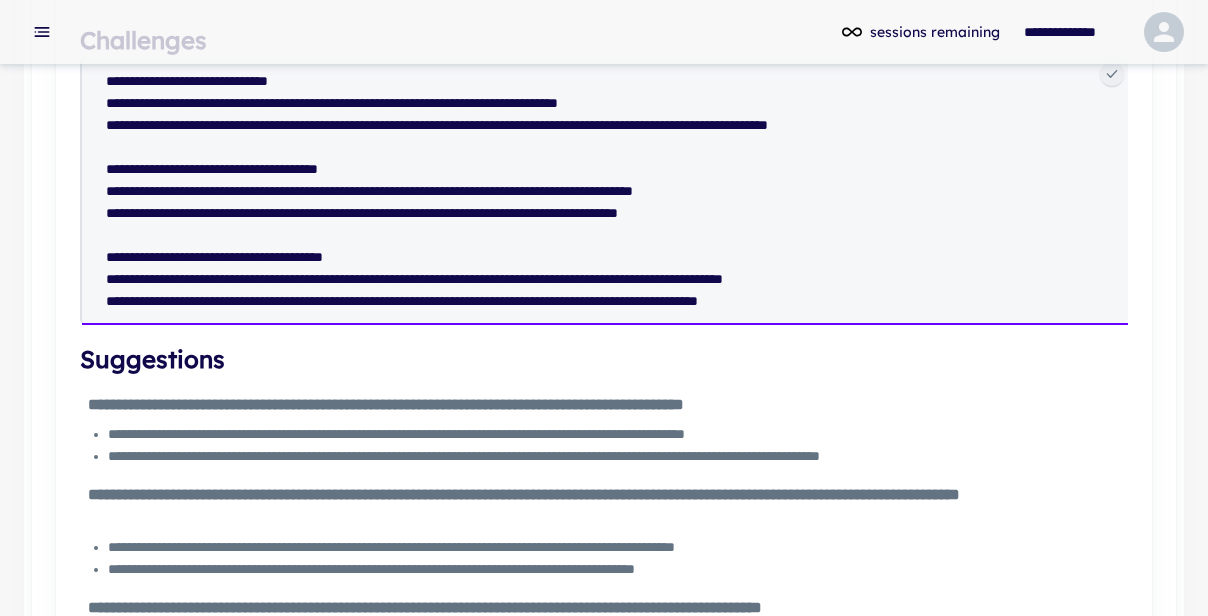 click on "**********" at bounding box center [613, 191] 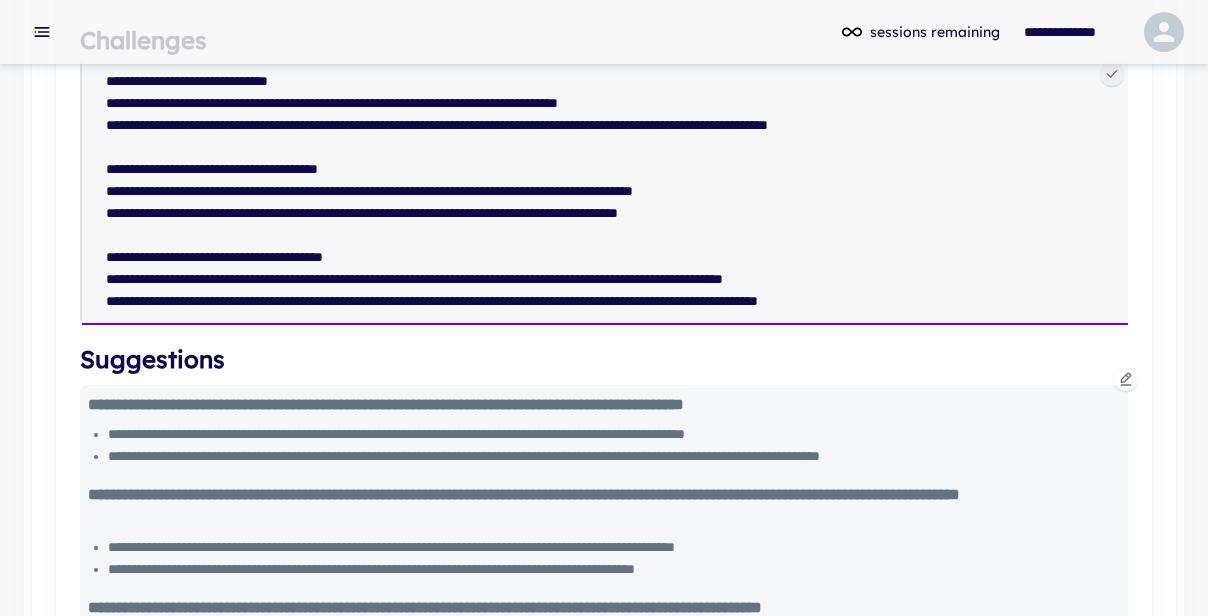 type on "**********" 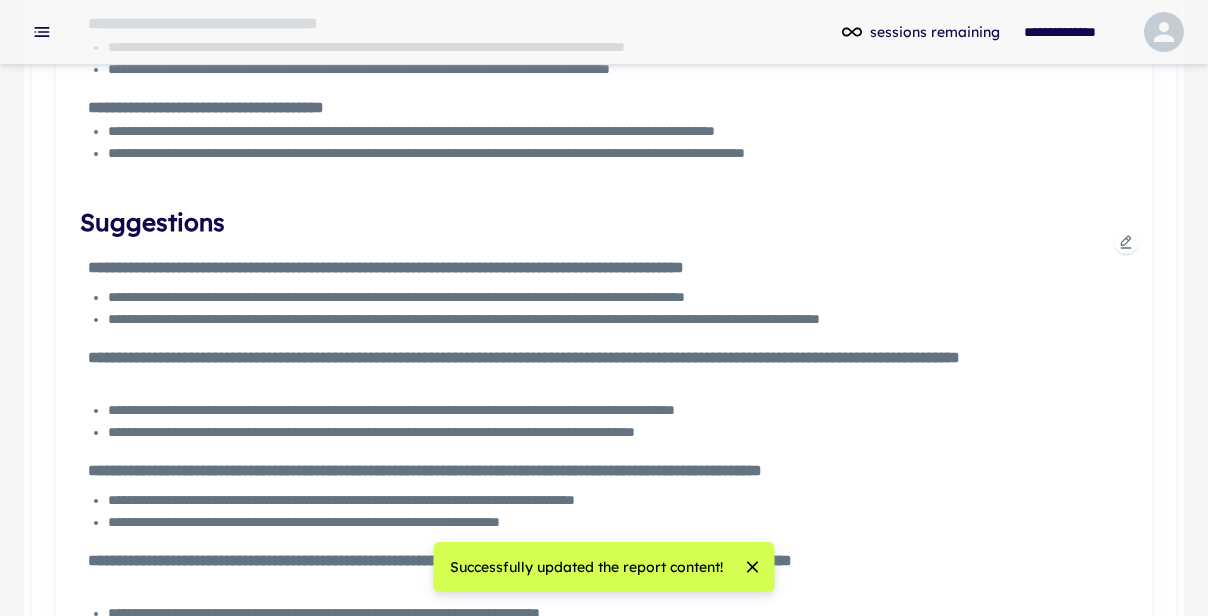 scroll, scrollTop: 1215, scrollLeft: 0, axis: vertical 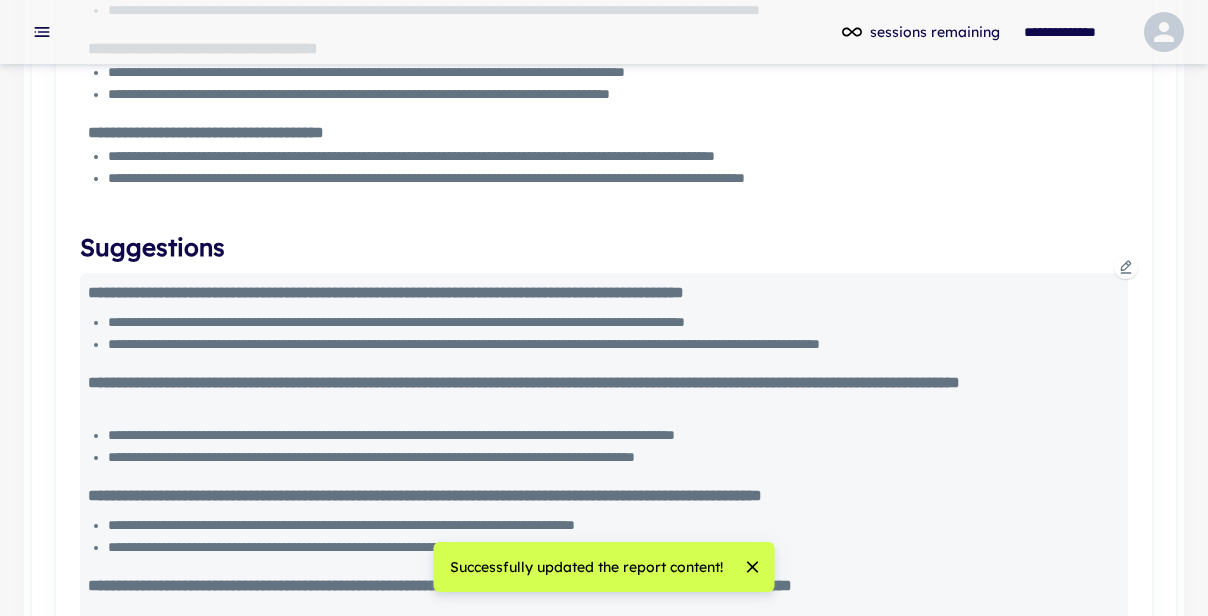 click on "**********" at bounding box center [604, 293] 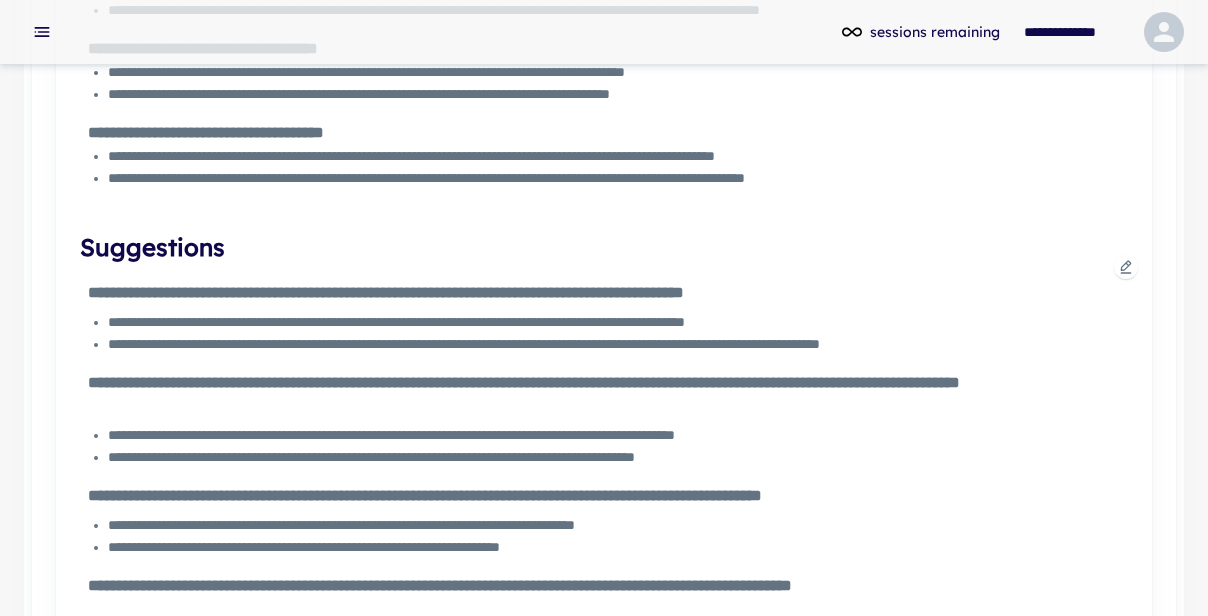 click 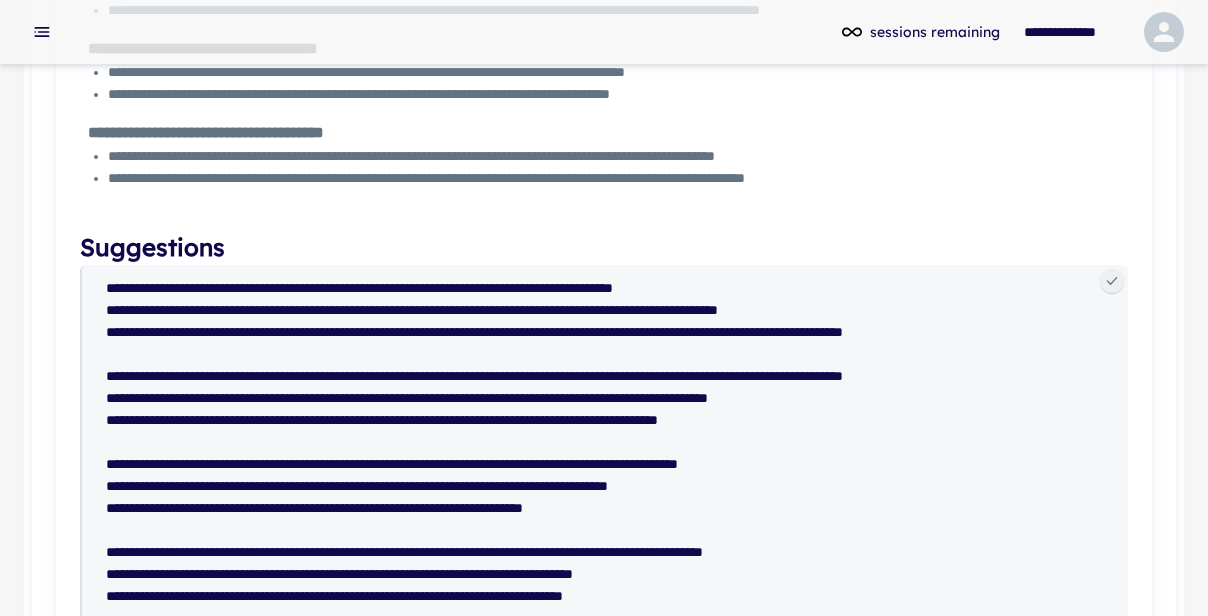 click at bounding box center (613, 486) 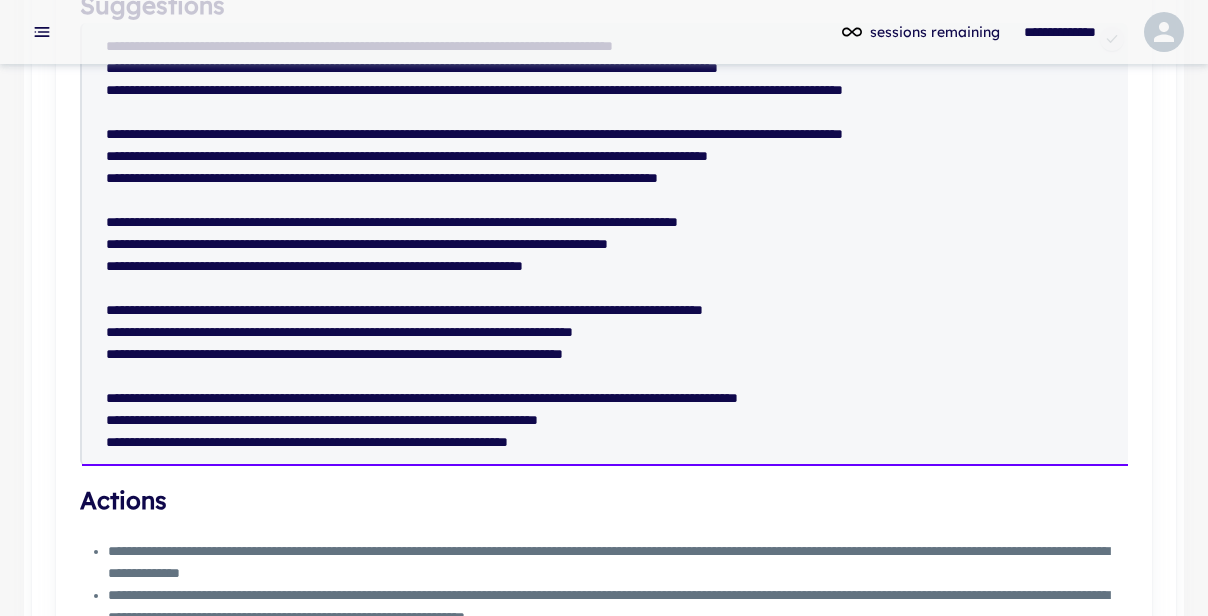 scroll, scrollTop: 1458, scrollLeft: 0, axis: vertical 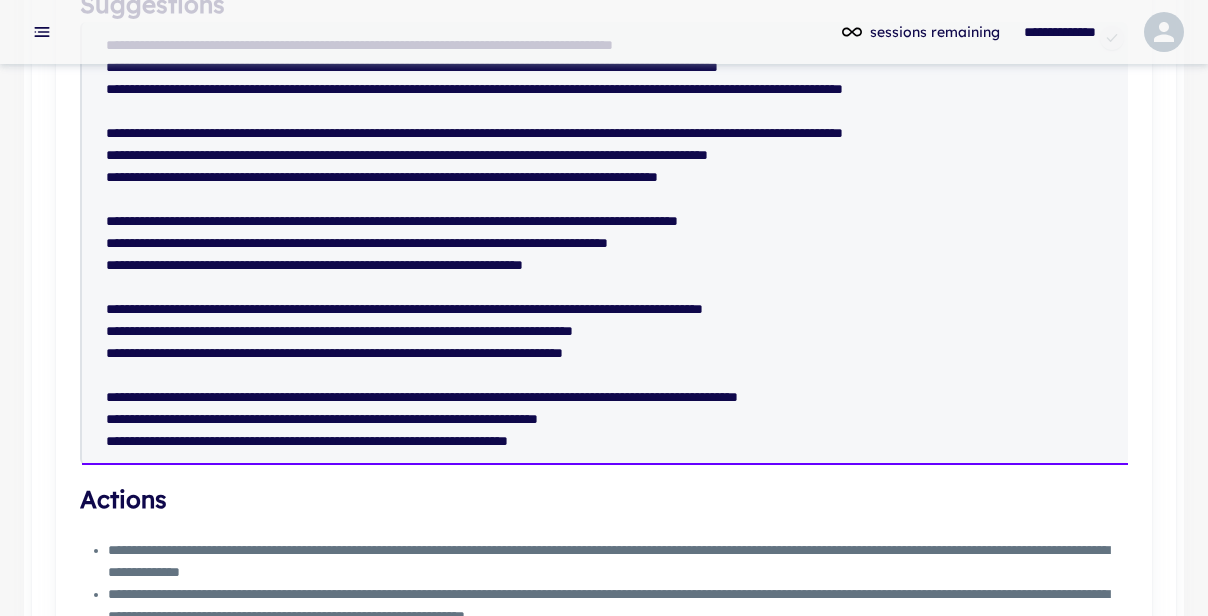click at bounding box center [613, 243] 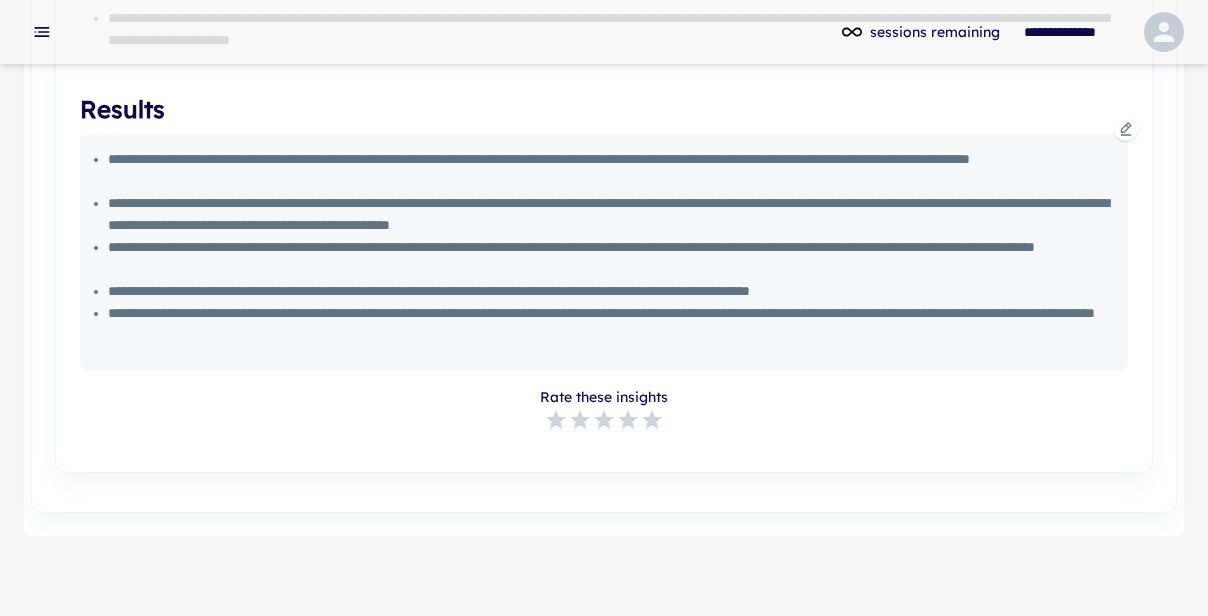scroll, scrollTop: 2121, scrollLeft: 0, axis: vertical 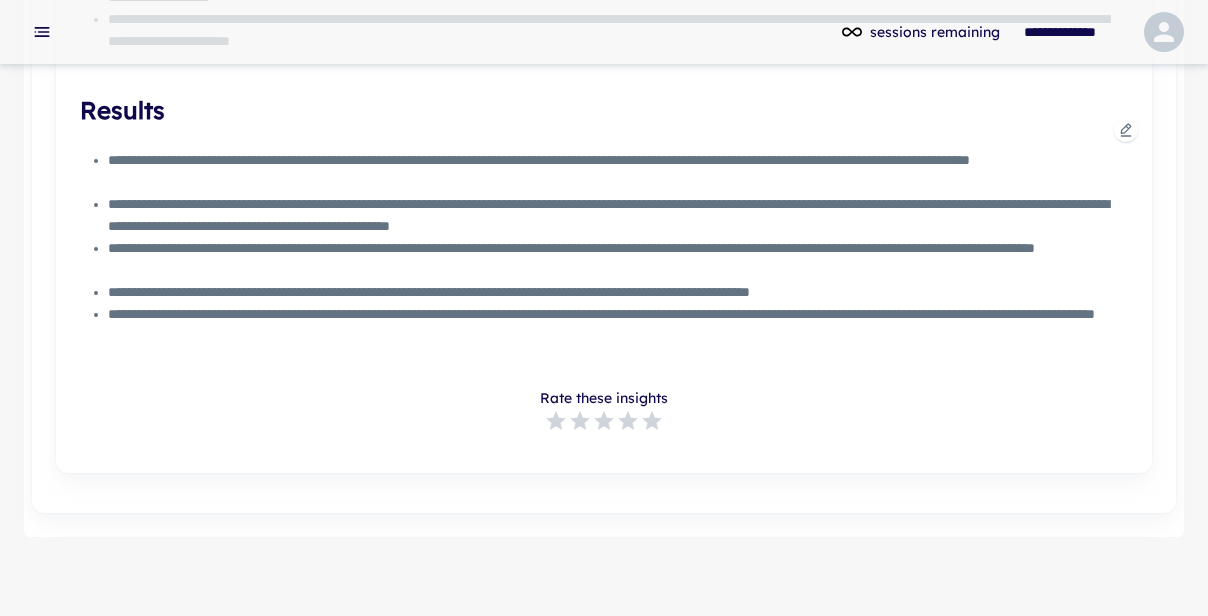 type on "**********" 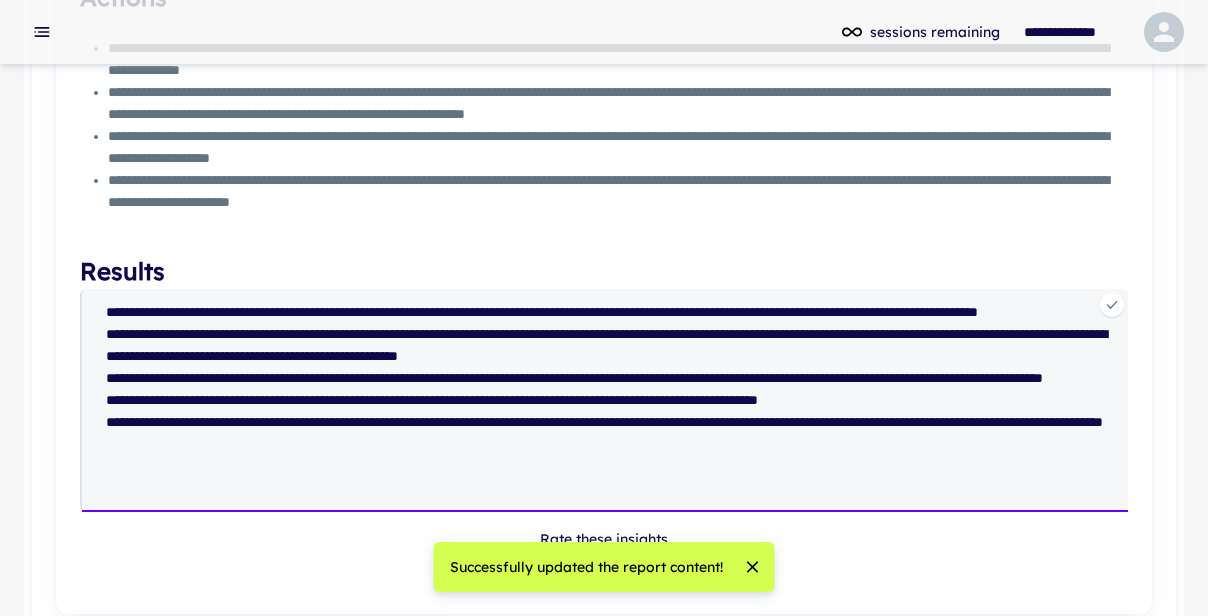 scroll, scrollTop: 2069, scrollLeft: 0, axis: vertical 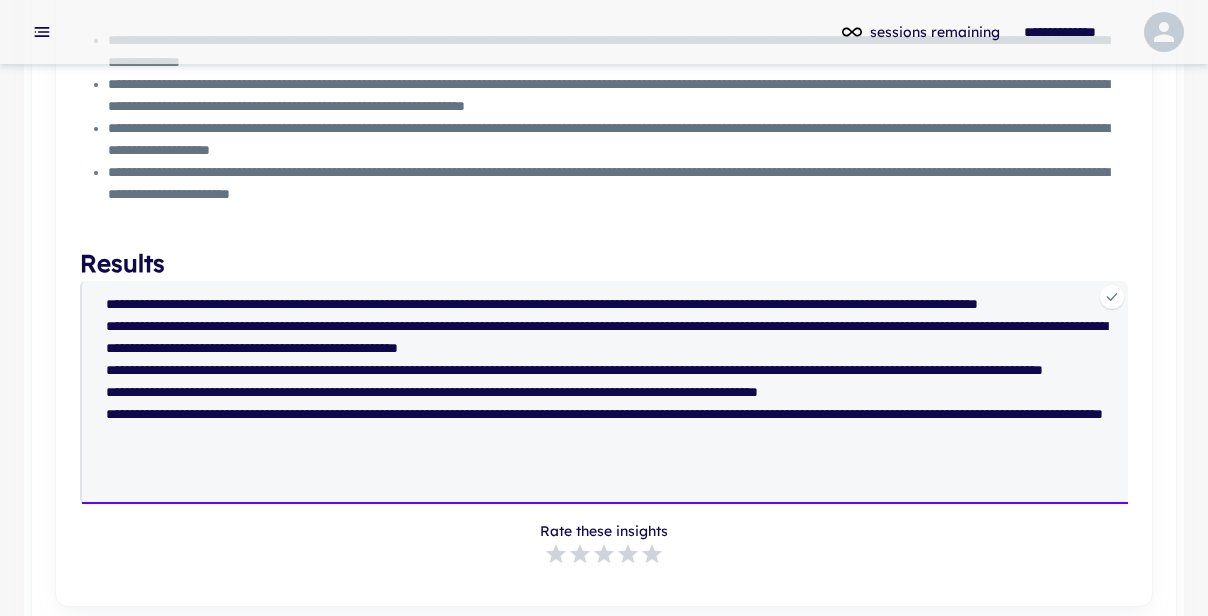 click on "**********" at bounding box center (613, 392) 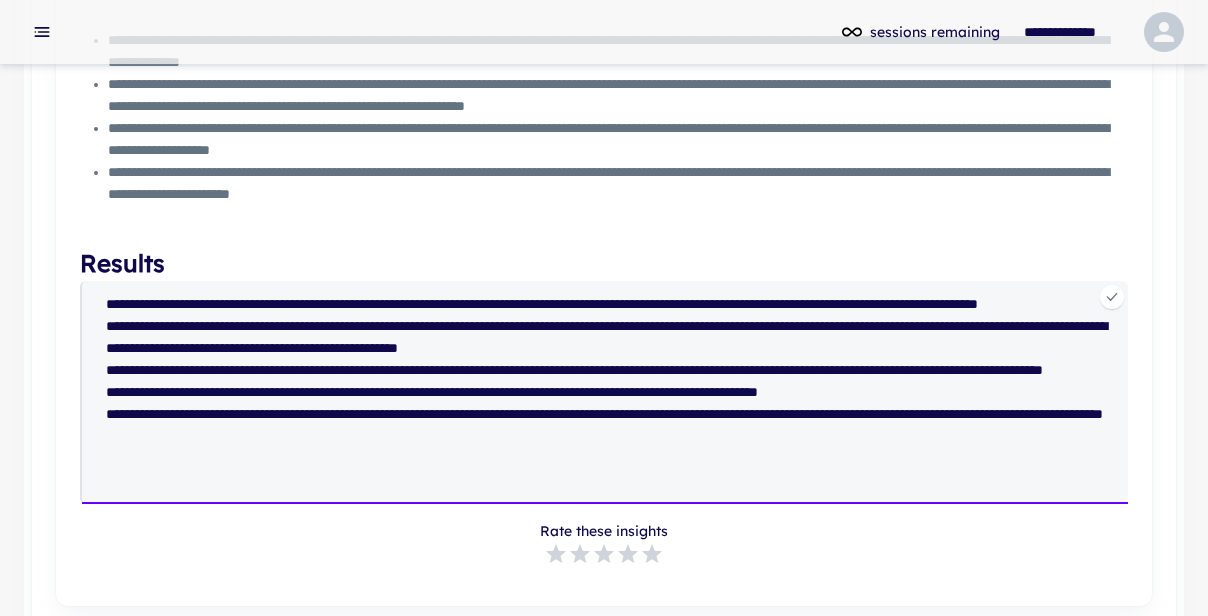 drag, startPoint x: 693, startPoint y: 305, endPoint x: 486, endPoint y: 304, distance: 207.00241 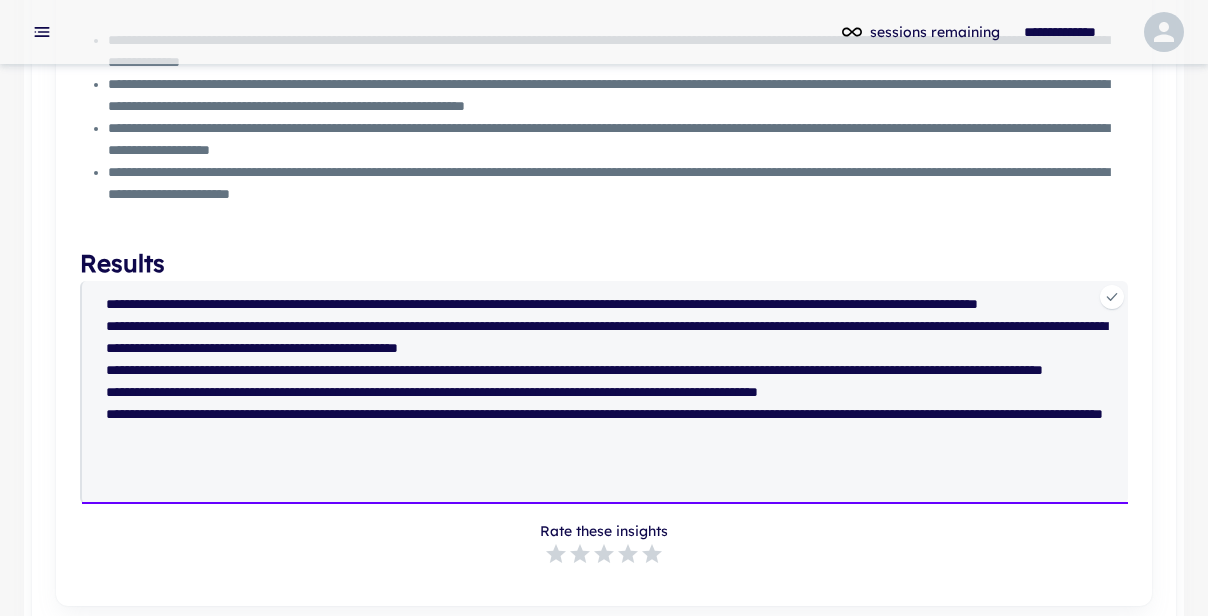 click on "**********" at bounding box center (613, 392) 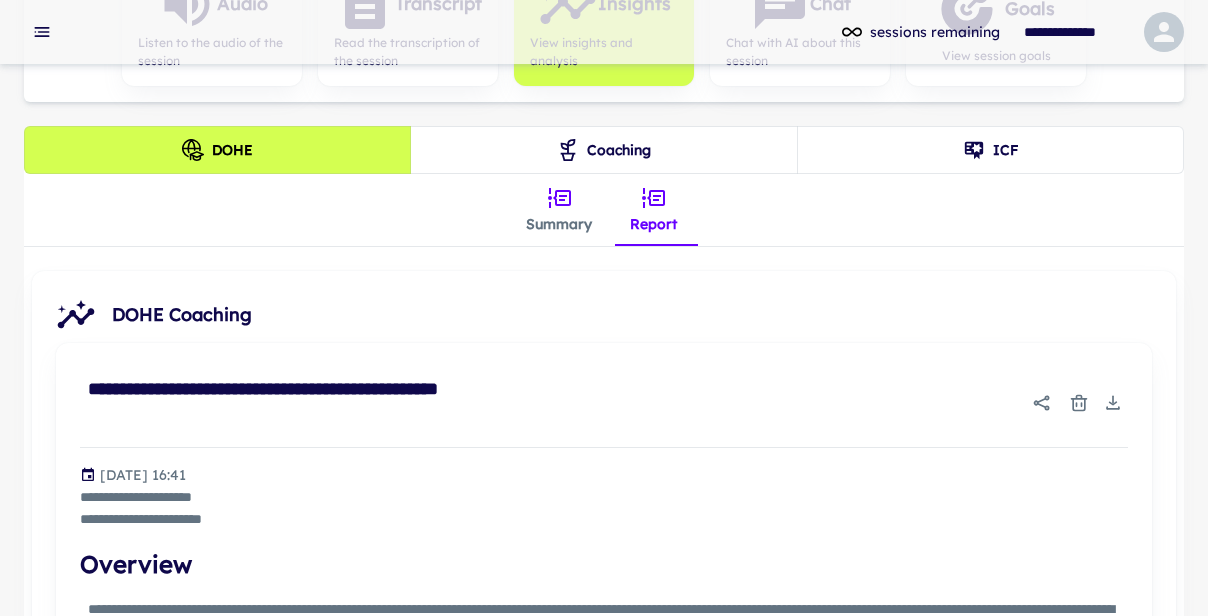 scroll, scrollTop: 409, scrollLeft: 0, axis: vertical 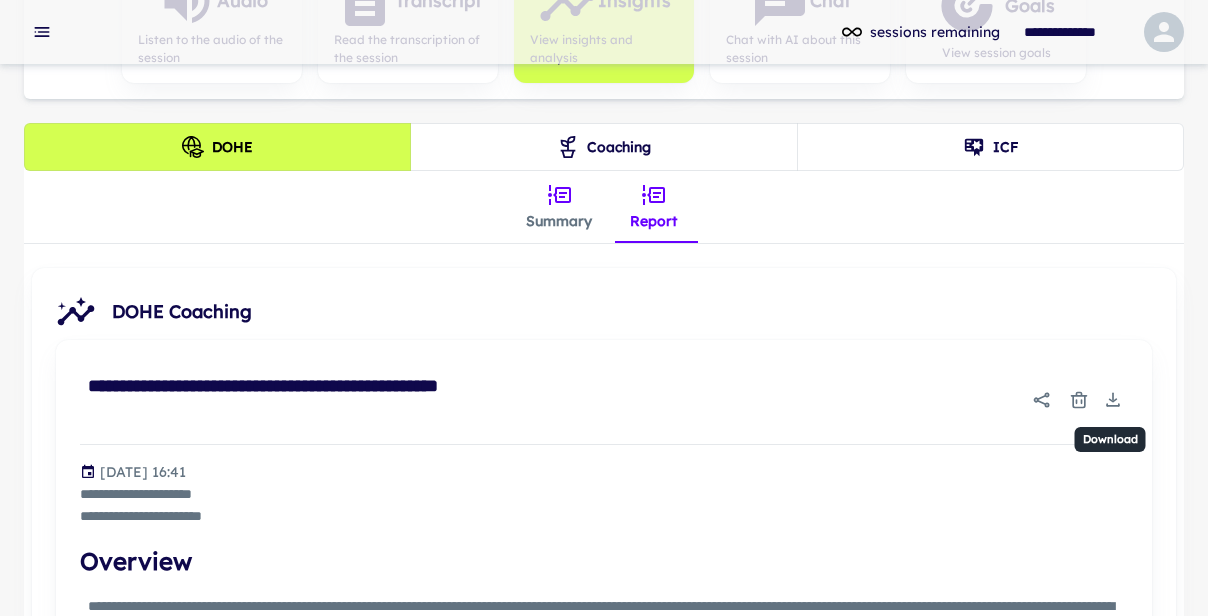 type on "**********" 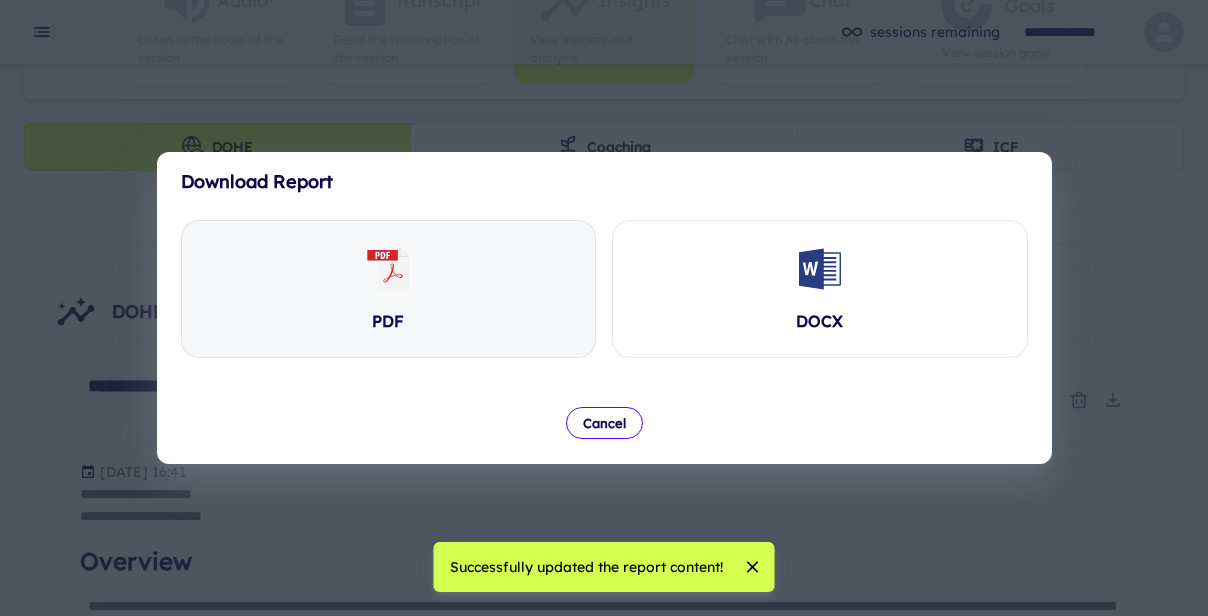 click 